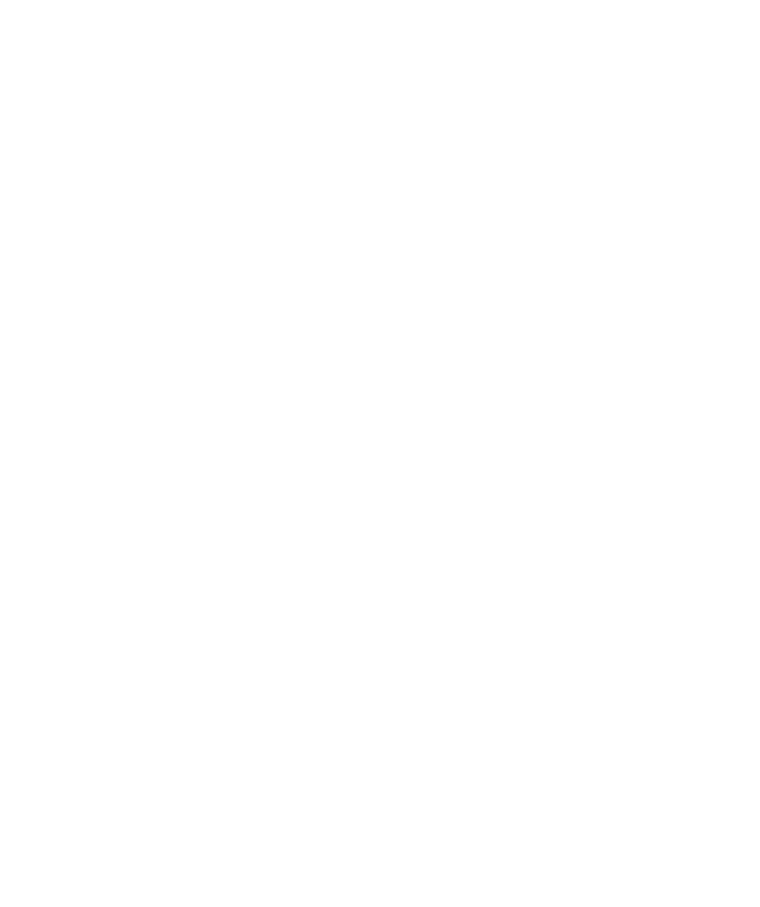 select on "*" 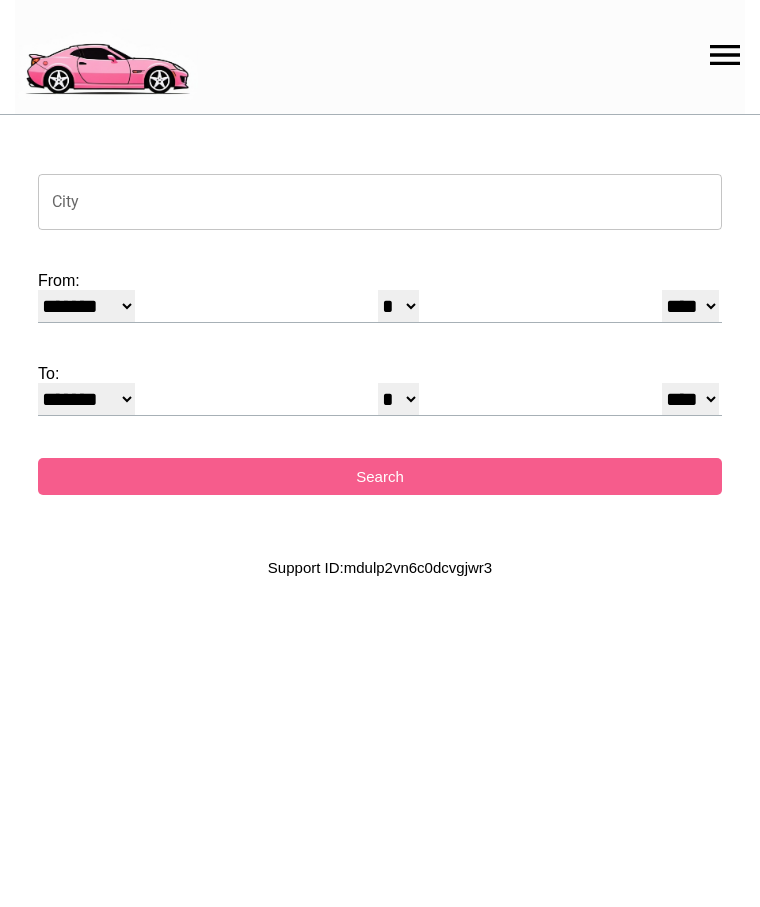 scroll, scrollTop: 0, scrollLeft: 0, axis: both 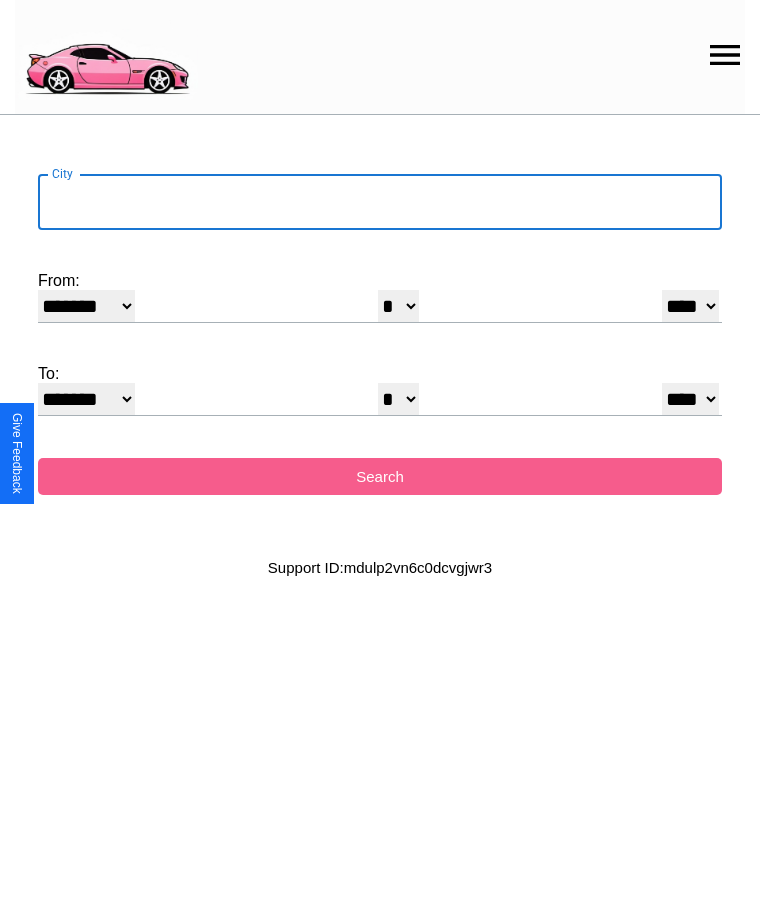click on "City" at bounding box center (380, 202) 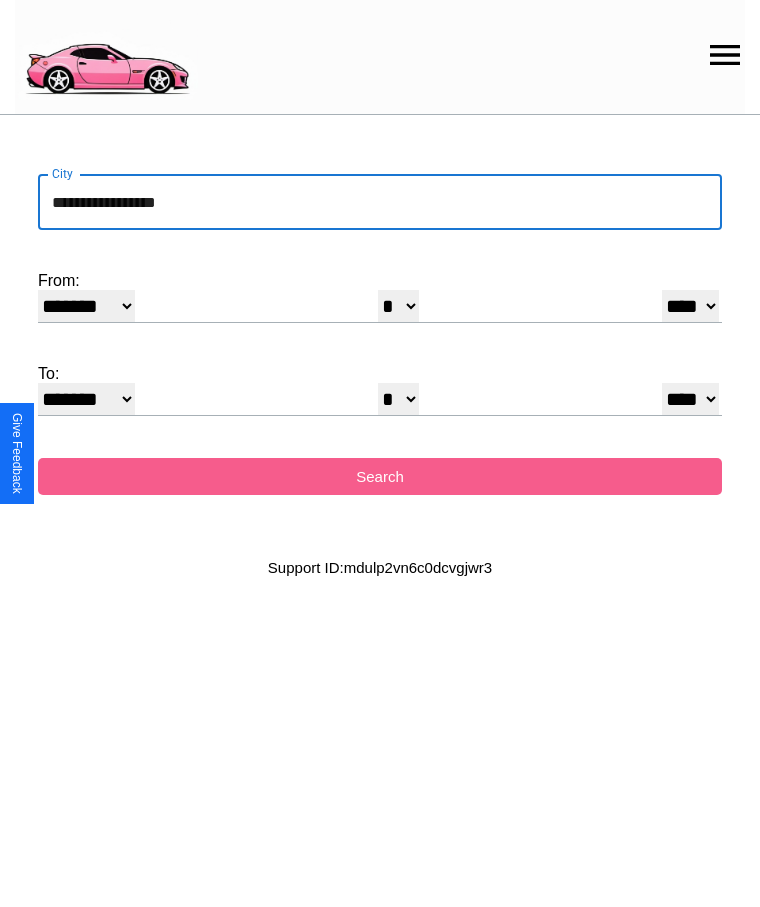 type on "**********" 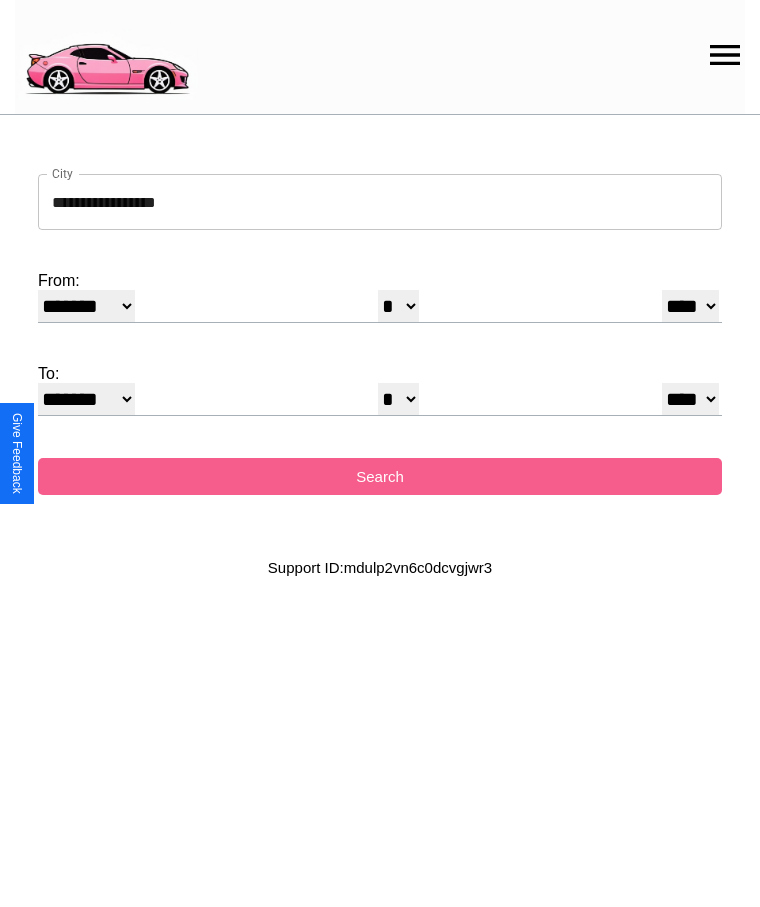 click on "******* ******** ***** ***** *** **** **** ****** ********* ******* ******** ********" at bounding box center [86, 306] 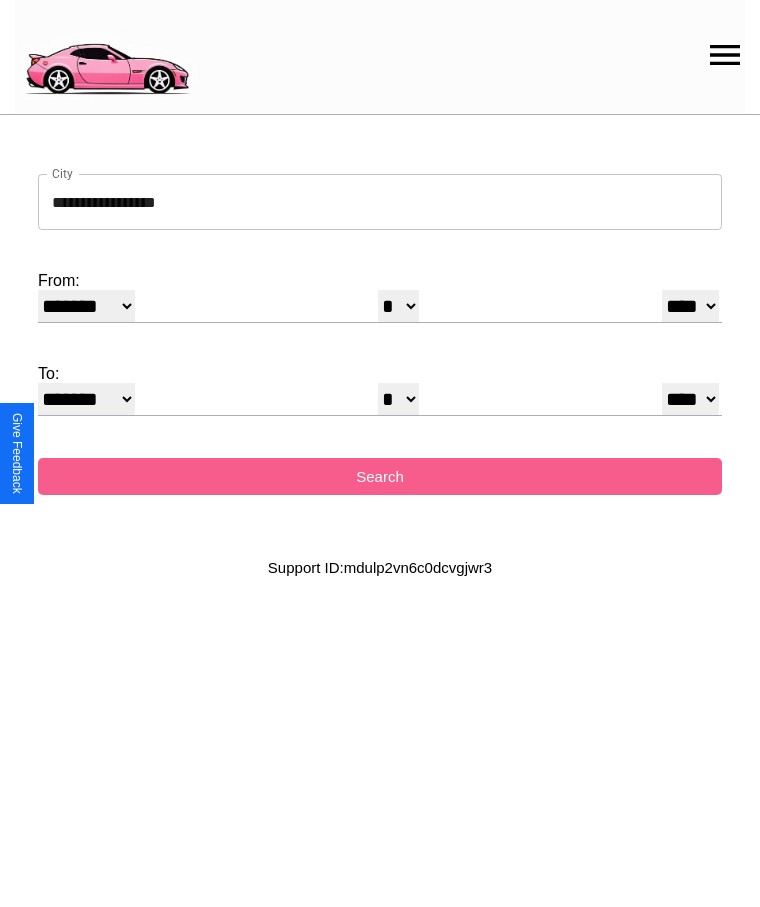 select on "*" 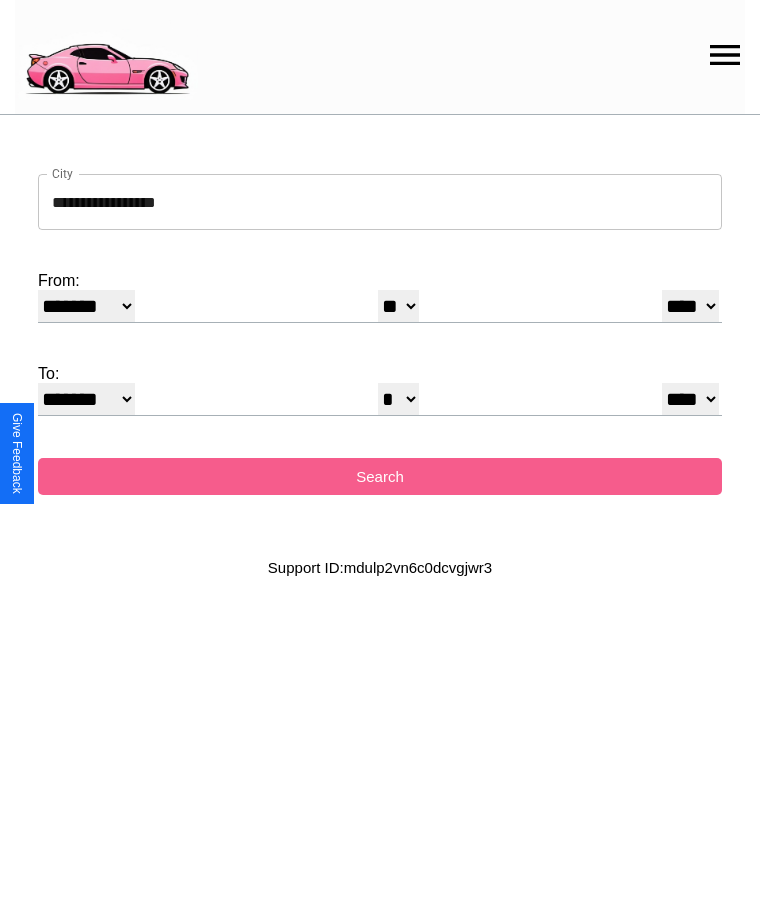 select on "**" 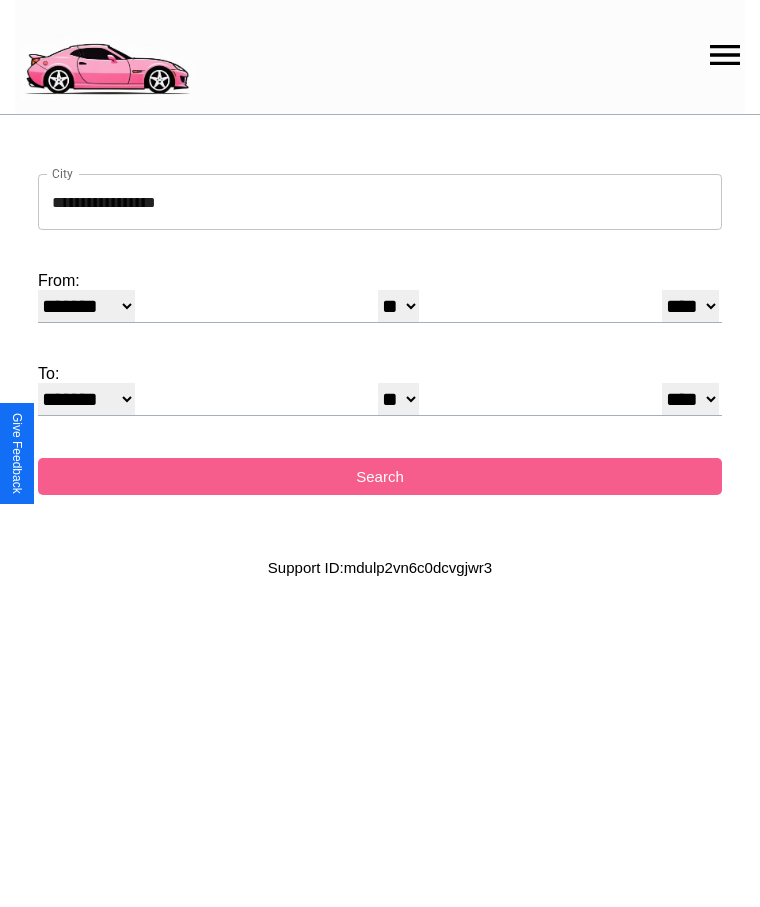 click on "******* ******** ***** ***** *** **** **** ****** ********* ******* ******** ********" at bounding box center (86, 399) 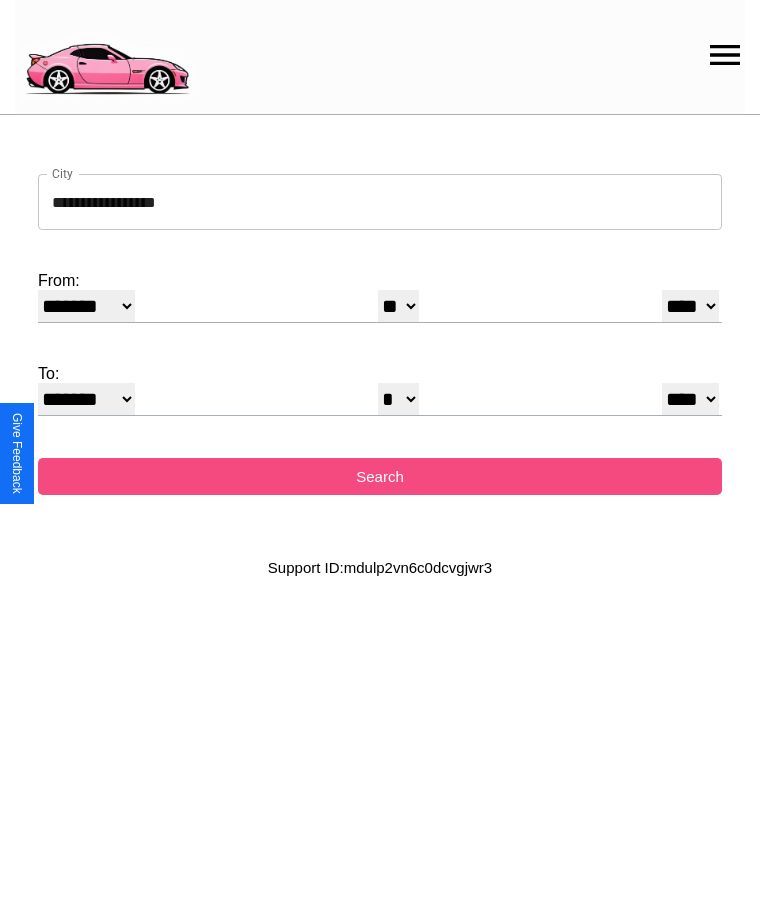 click on "Search" at bounding box center [380, 476] 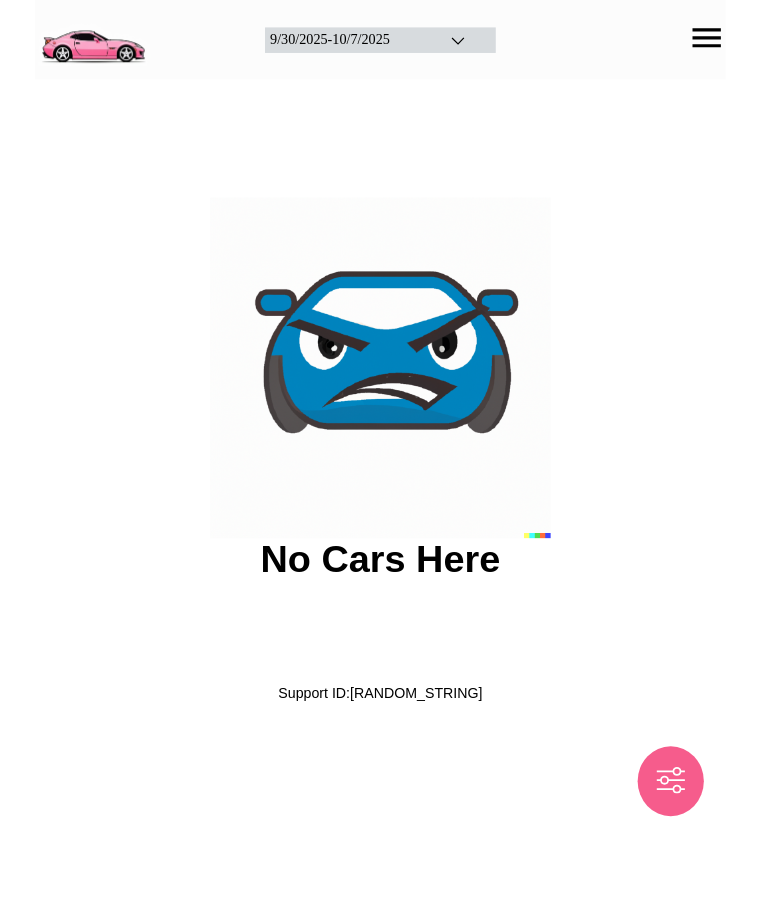 scroll, scrollTop: 0, scrollLeft: 0, axis: both 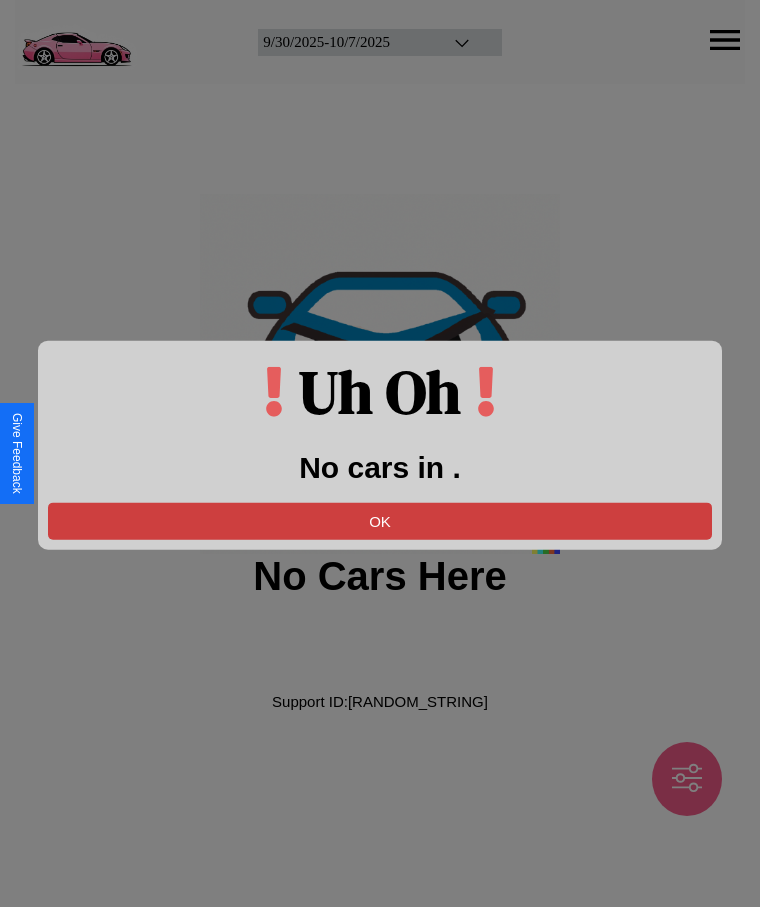 click on "OK" at bounding box center [380, 520] 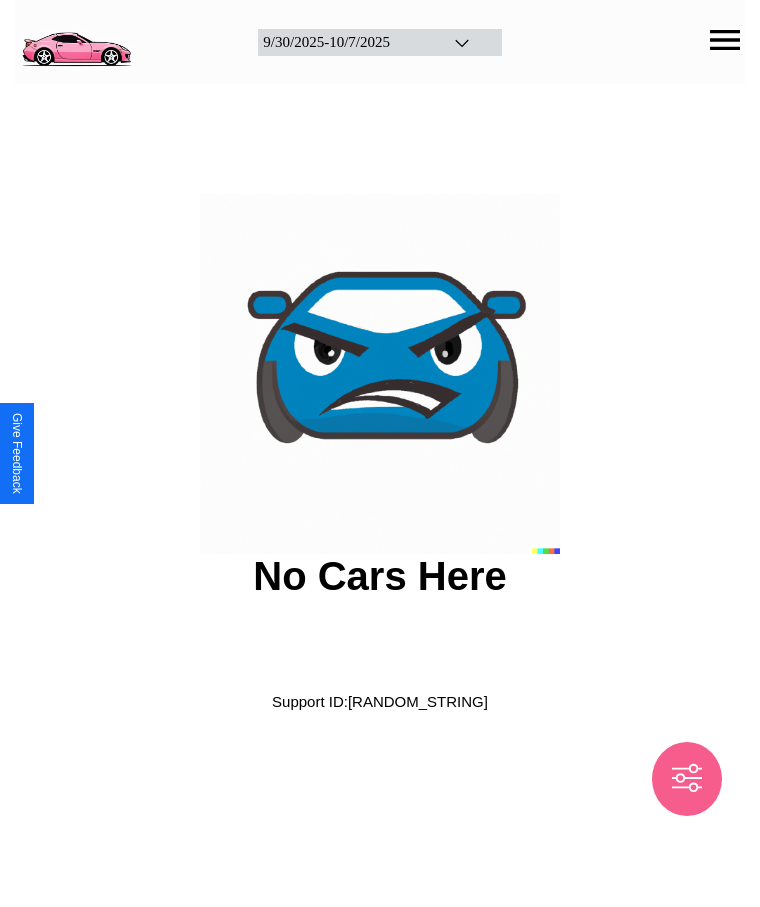 click at bounding box center [76, 40] 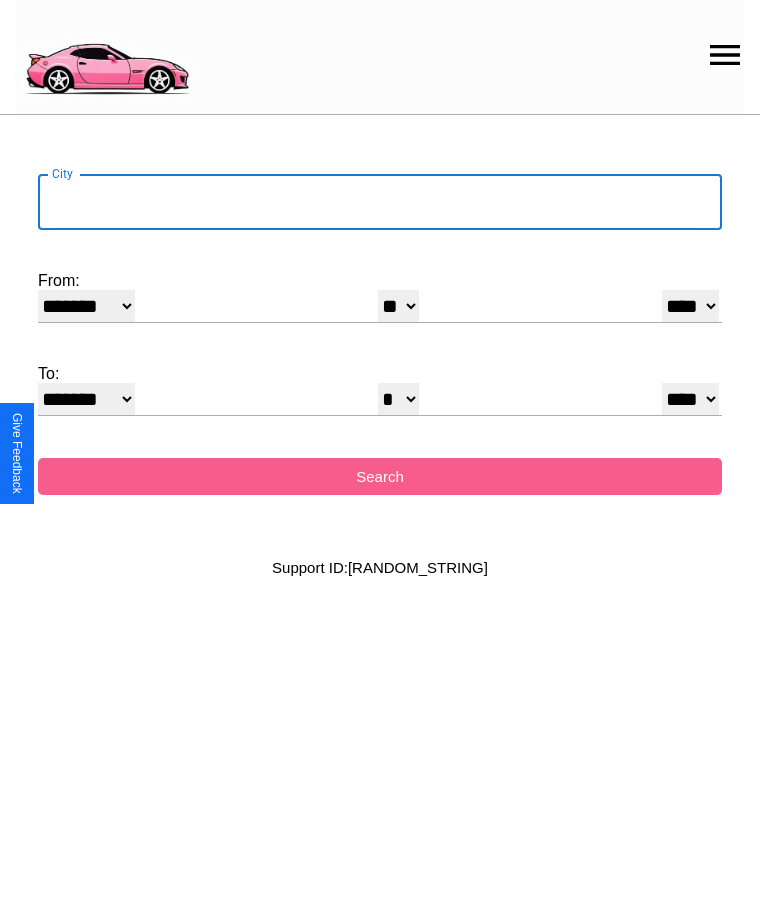 click on "City" at bounding box center (380, 202) 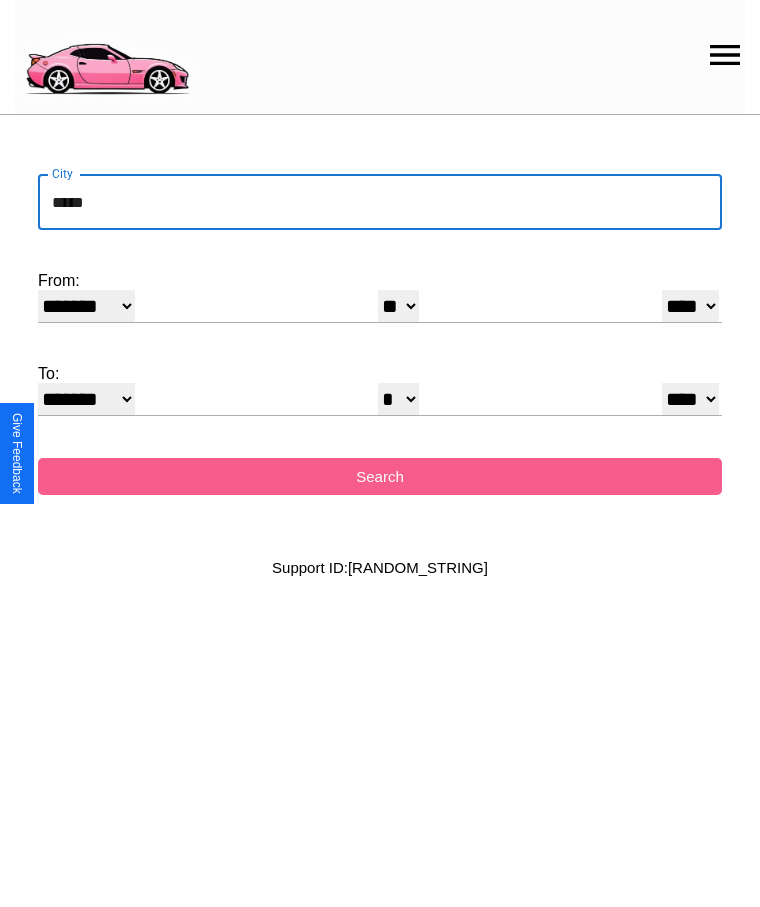 type on "*****" 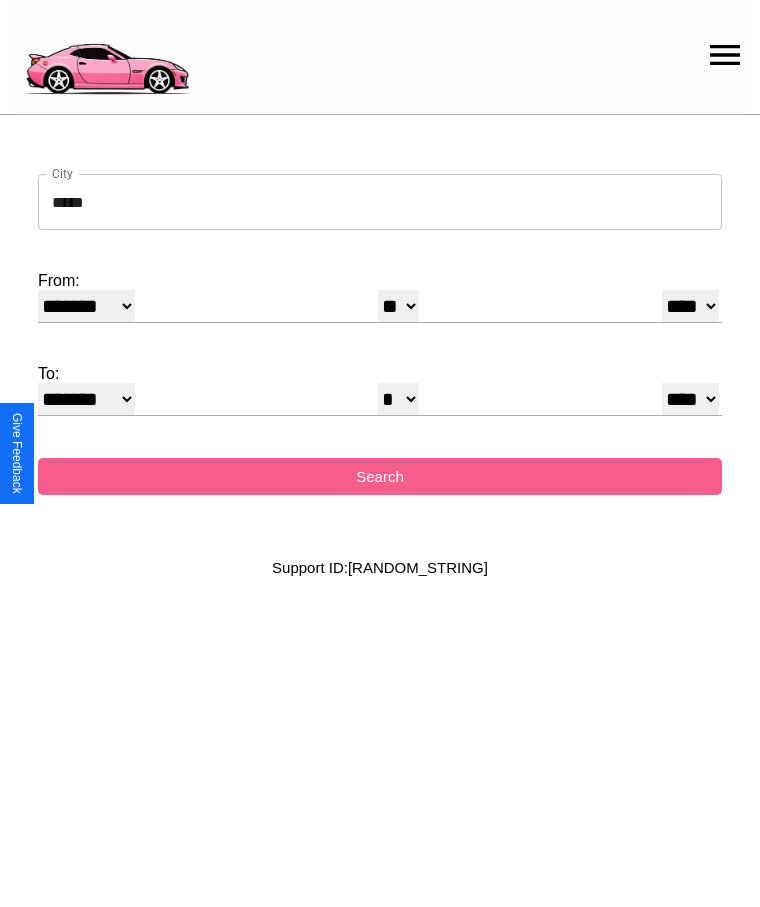click on "******* ******** ***** ***** *** **** **** ****** ********* ******* ******** ********" at bounding box center [86, 306] 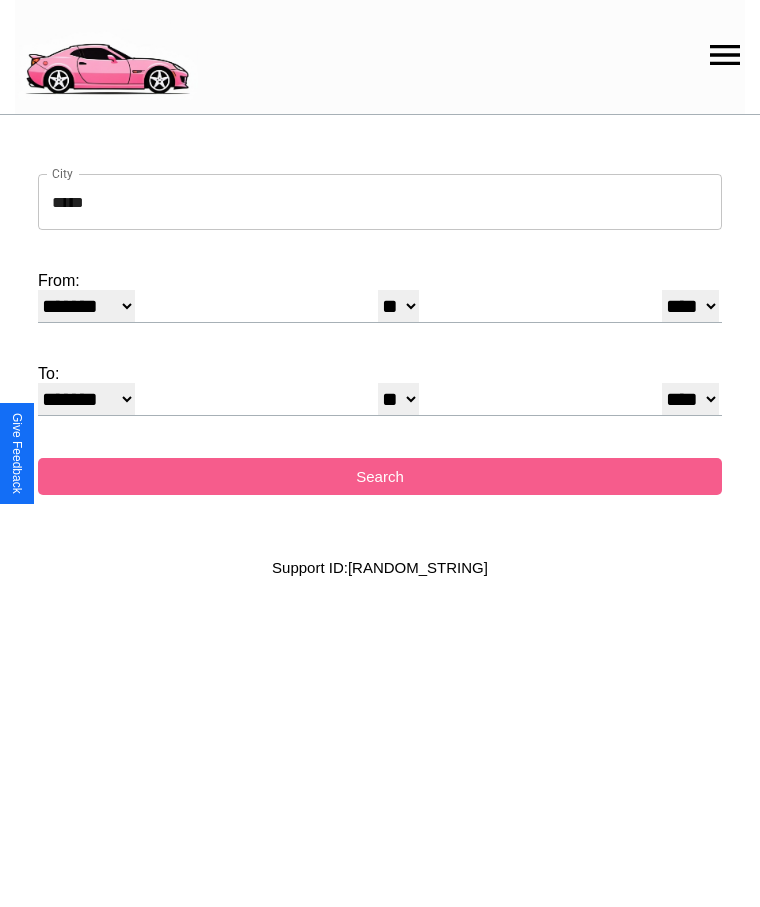 click on "* * * * * * * * * ** ** ** ** ** ** ** ** ** ** ** ** ** ** ** ** ** ** ** ** ** **" at bounding box center (398, 399) 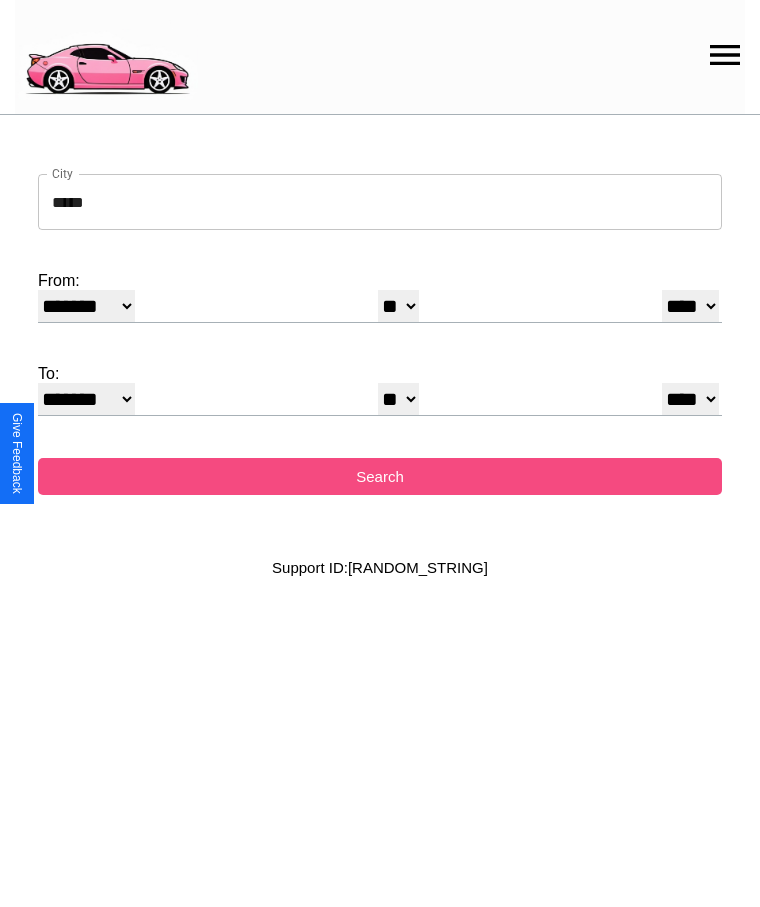 click on "Search" at bounding box center [380, 476] 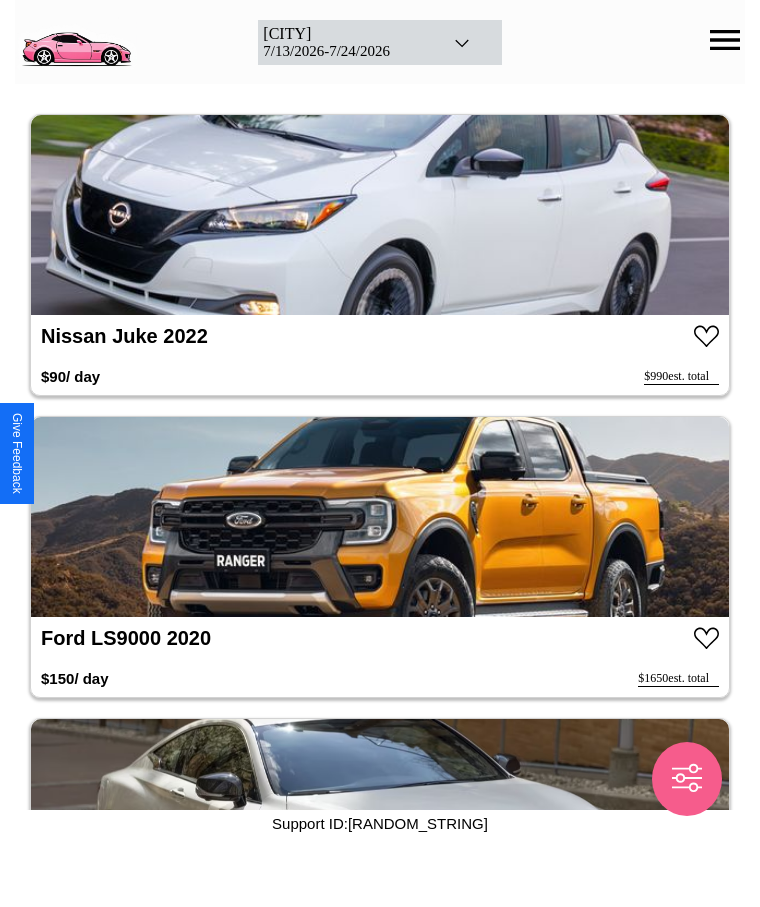 scroll, scrollTop: 120, scrollLeft: 0, axis: vertical 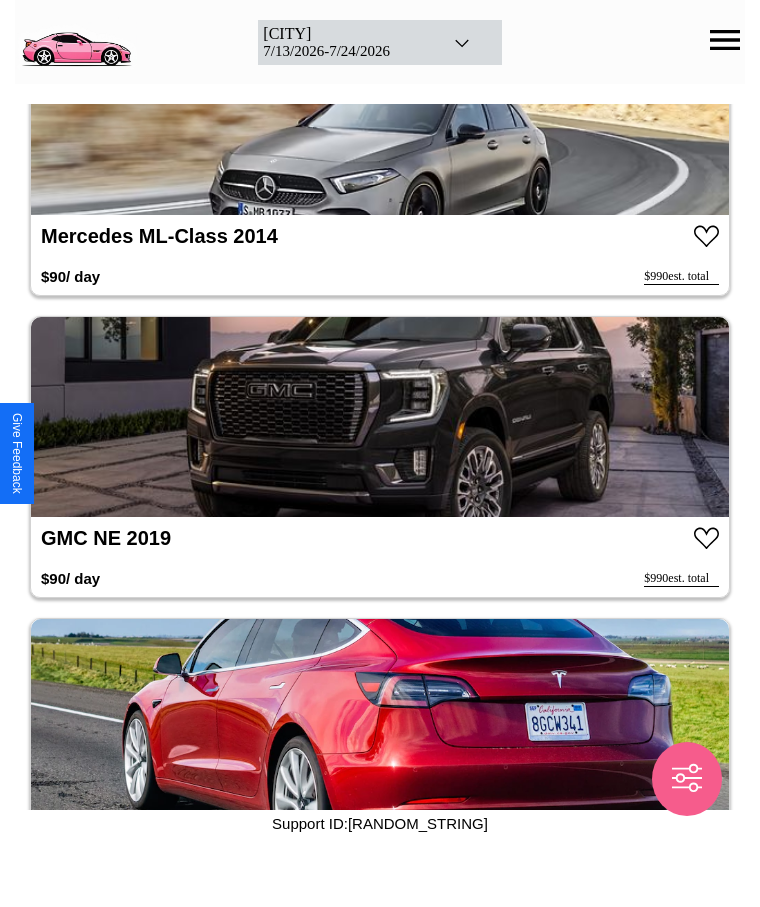 click at bounding box center [380, 417] 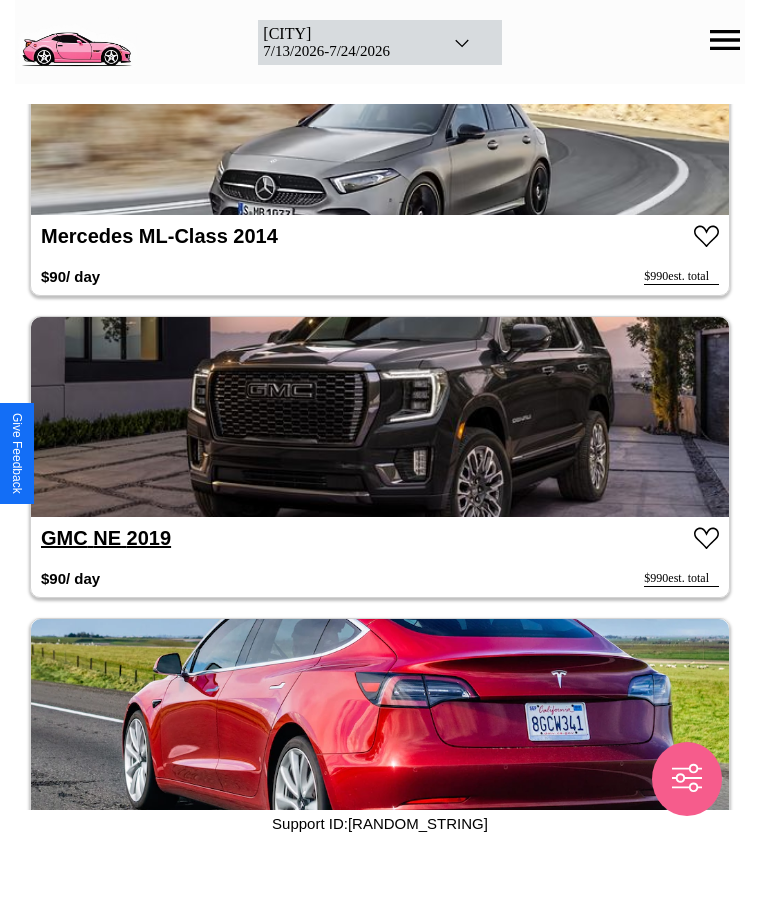 click on "GMC   NE   [YEAR]" at bounding box center [106, 538] 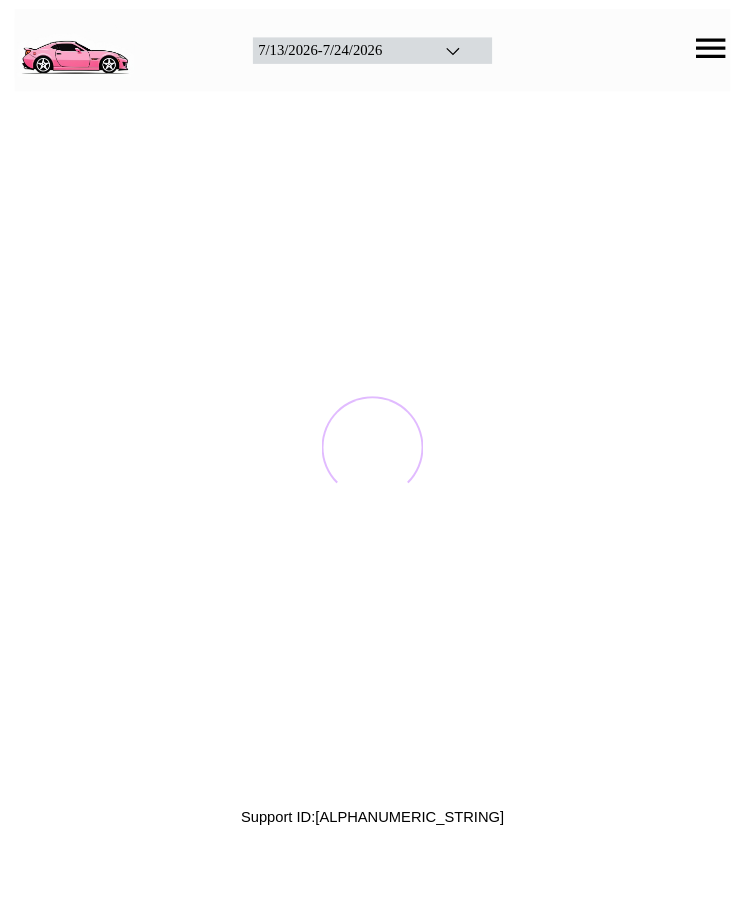 scroll, scrollTop: 0, scrollLeft: 0, axis: both 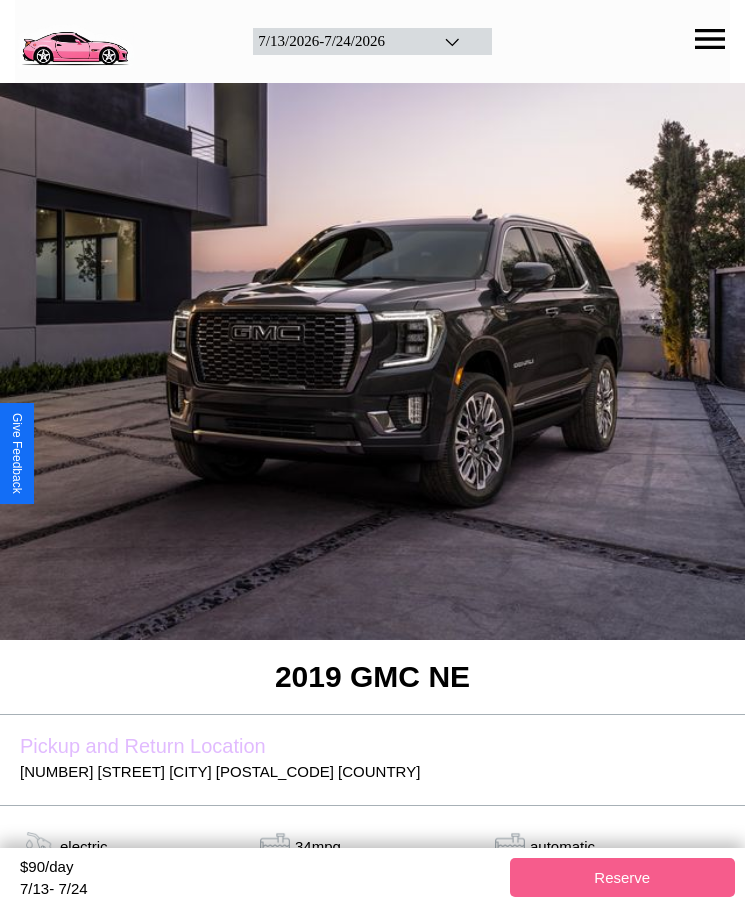 click on "$ 90 /day" at bounding box center [260, 869] 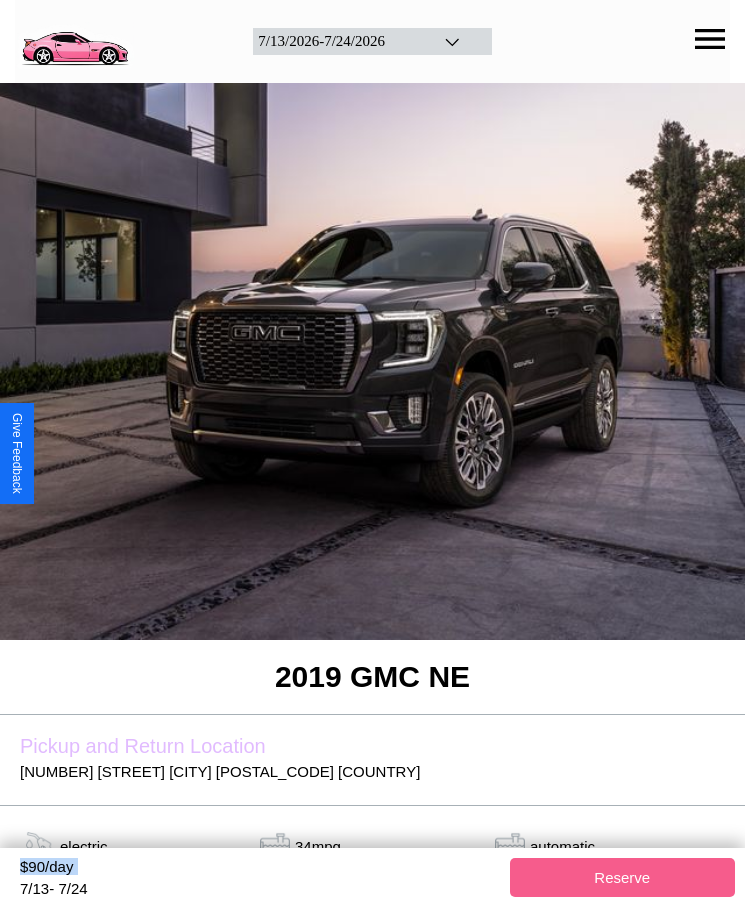 click on "$ 90 /day" at bounding box center (260, 869) 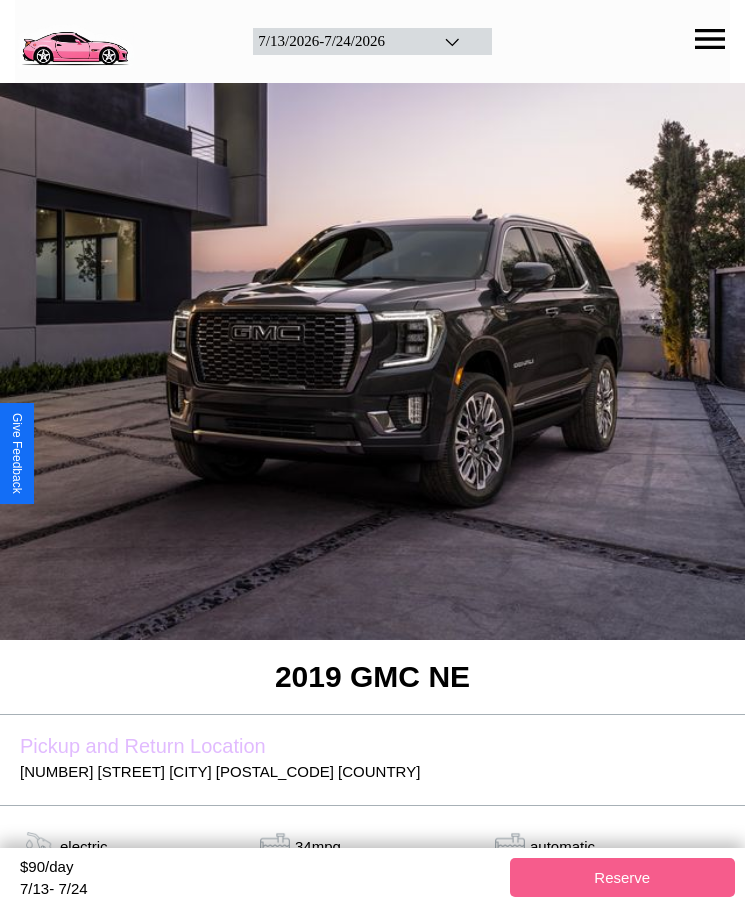 click on "$ 90 /day" at bounding box center [260, 869] 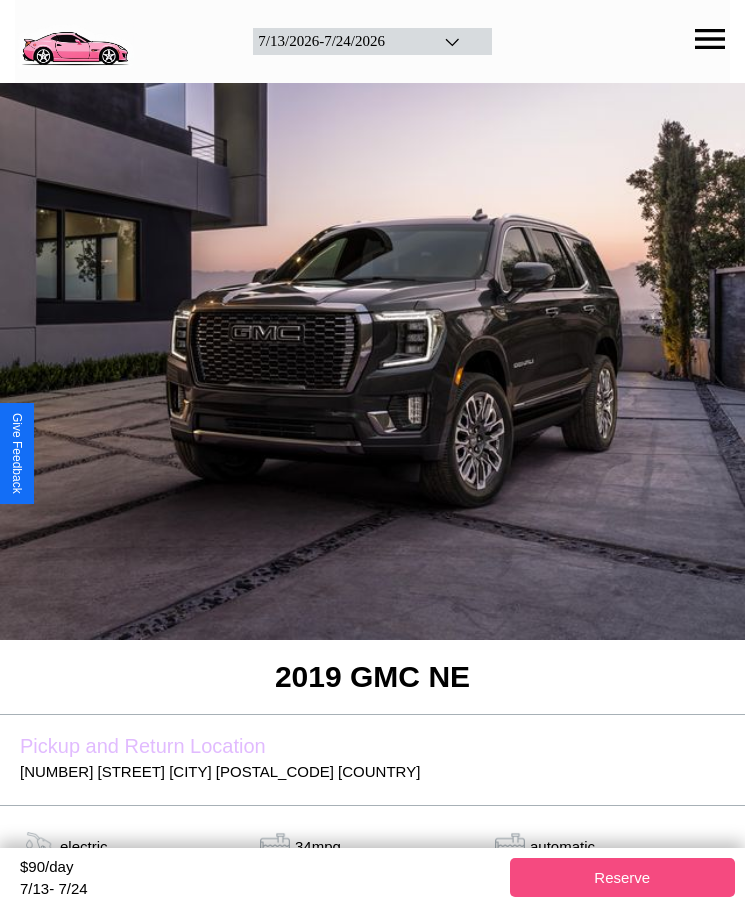 click on "Reserve" at bounding box center [623, 877] 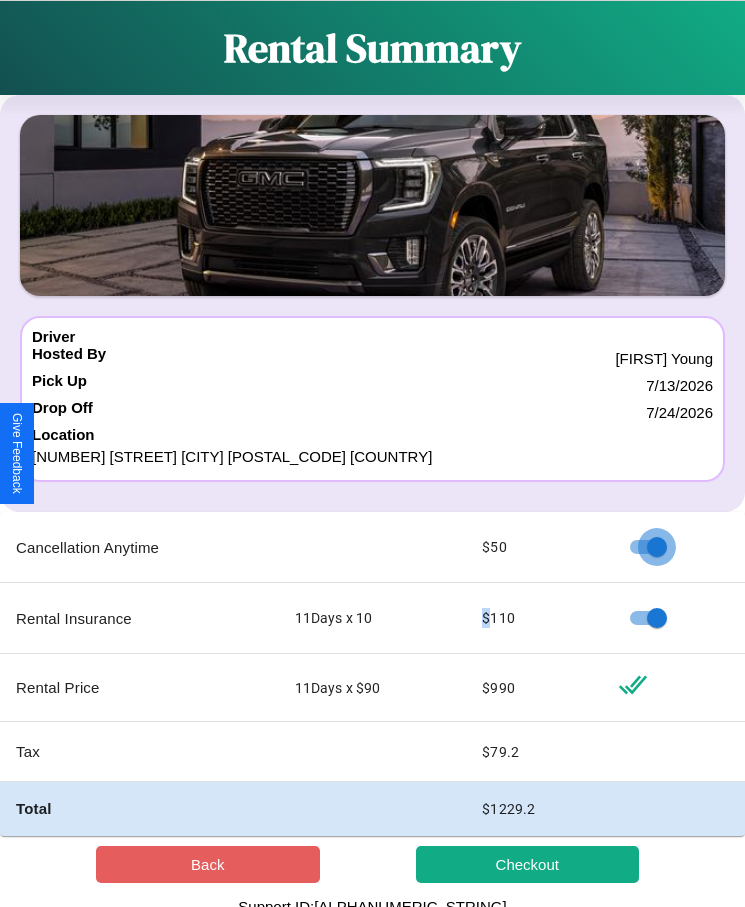 scroll, scrollTop: 13, scrollLeft: 0, axis: vertical 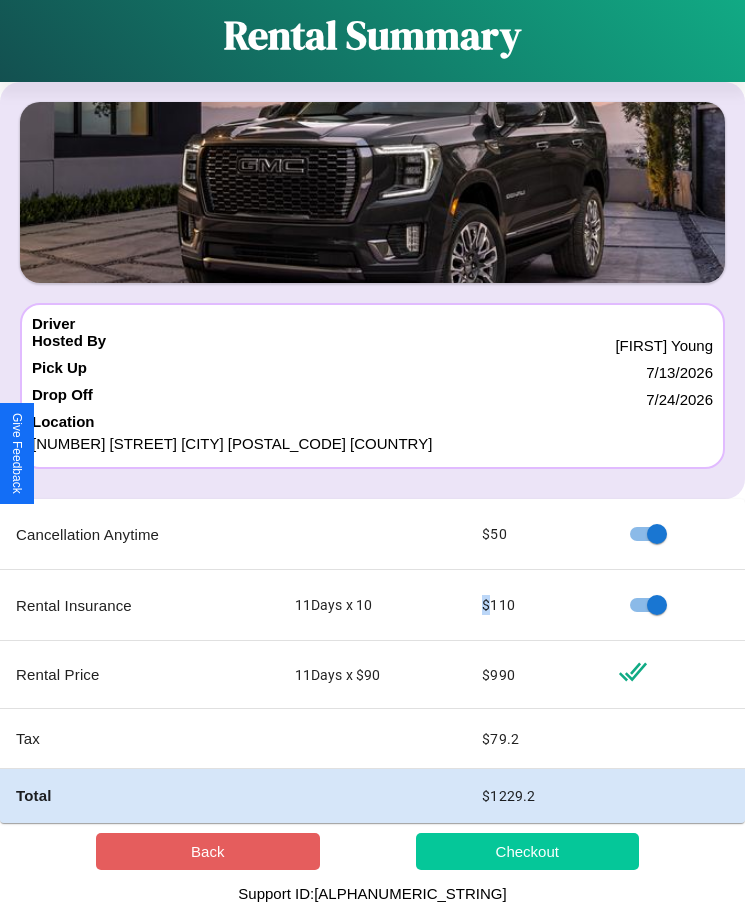 click on "Checkout" at bounding box center (528, 851) 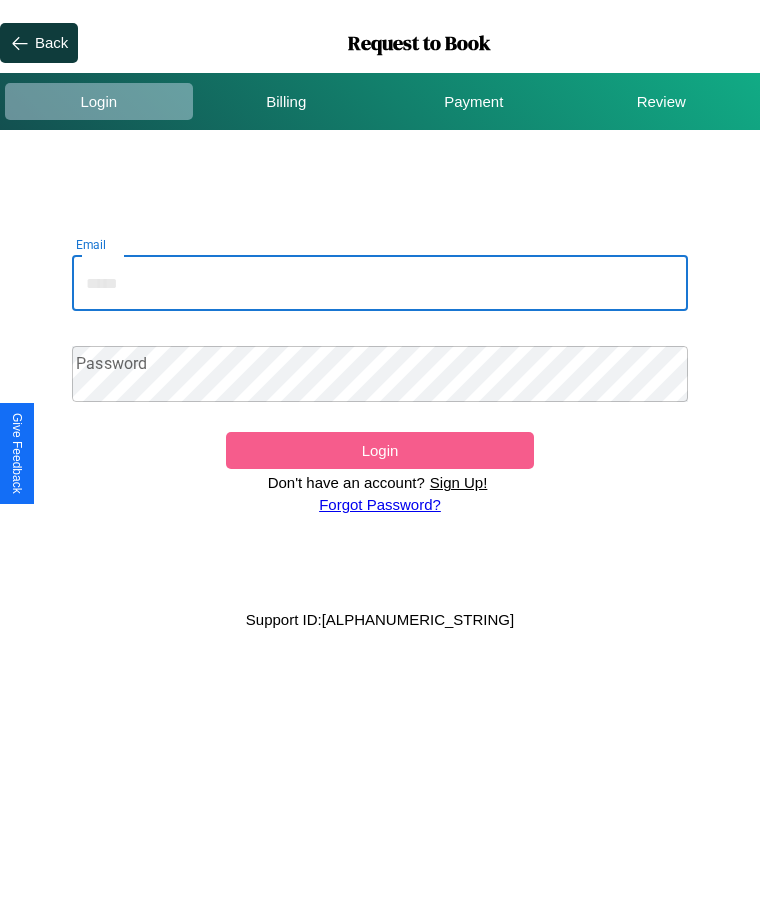 click on "Email" at bounding box center (380, 283) 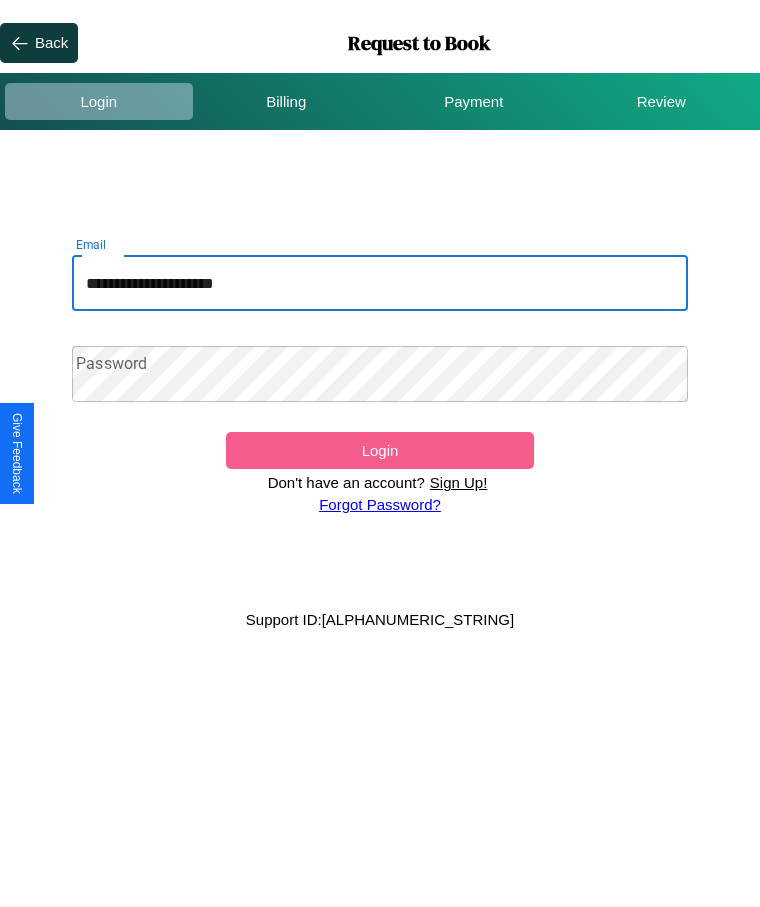 type on "**********" 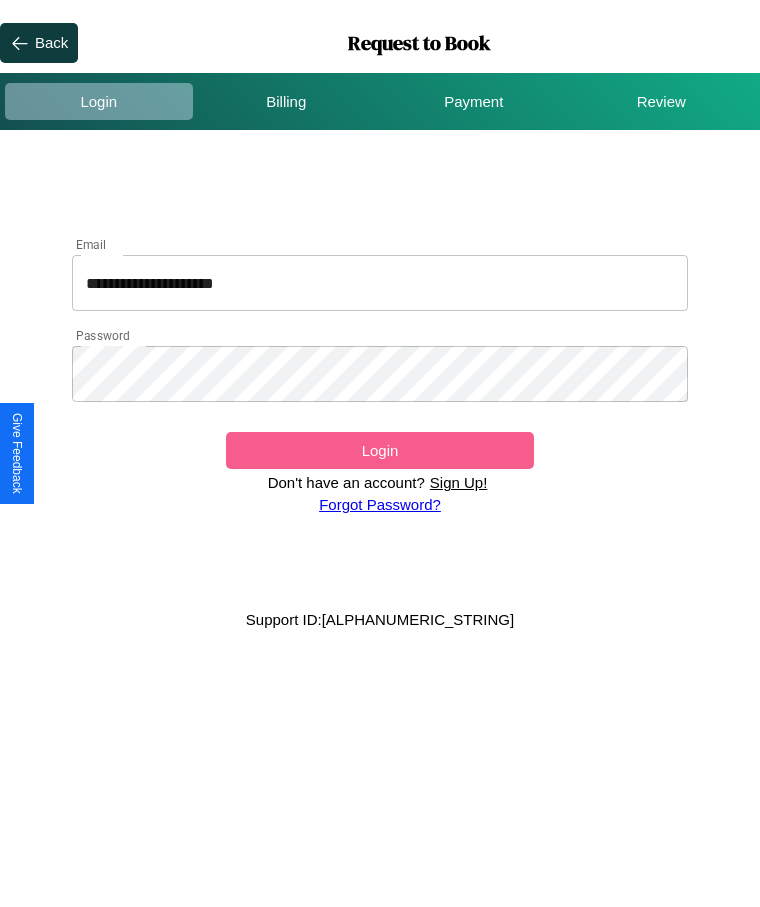 click on "Login" at bounding box center (380, 450) 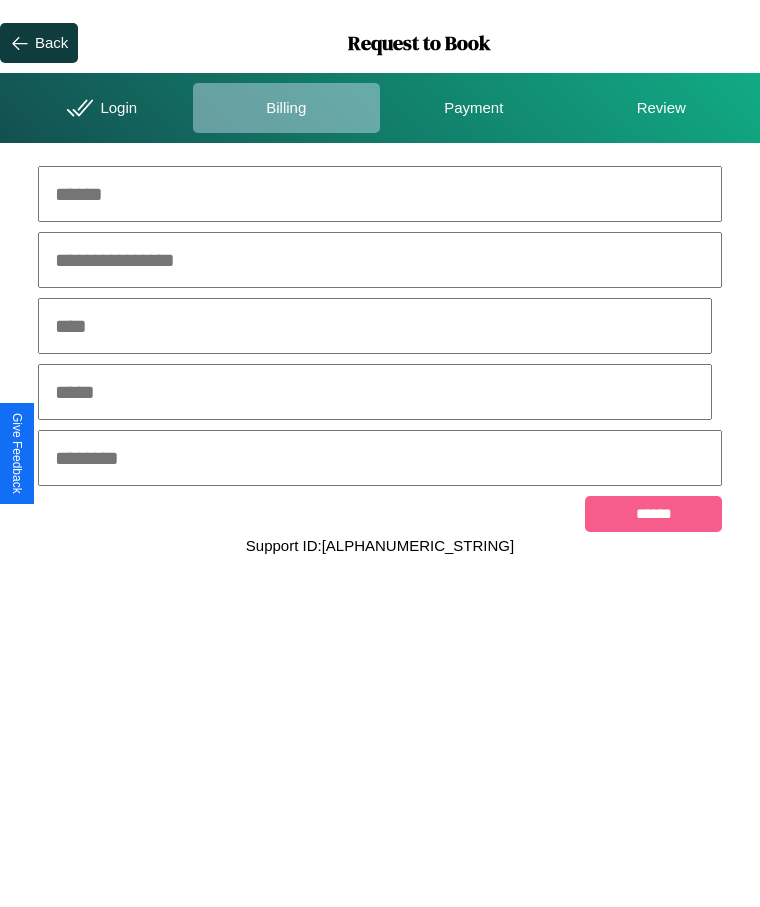 click at bounding box center (380, 194) 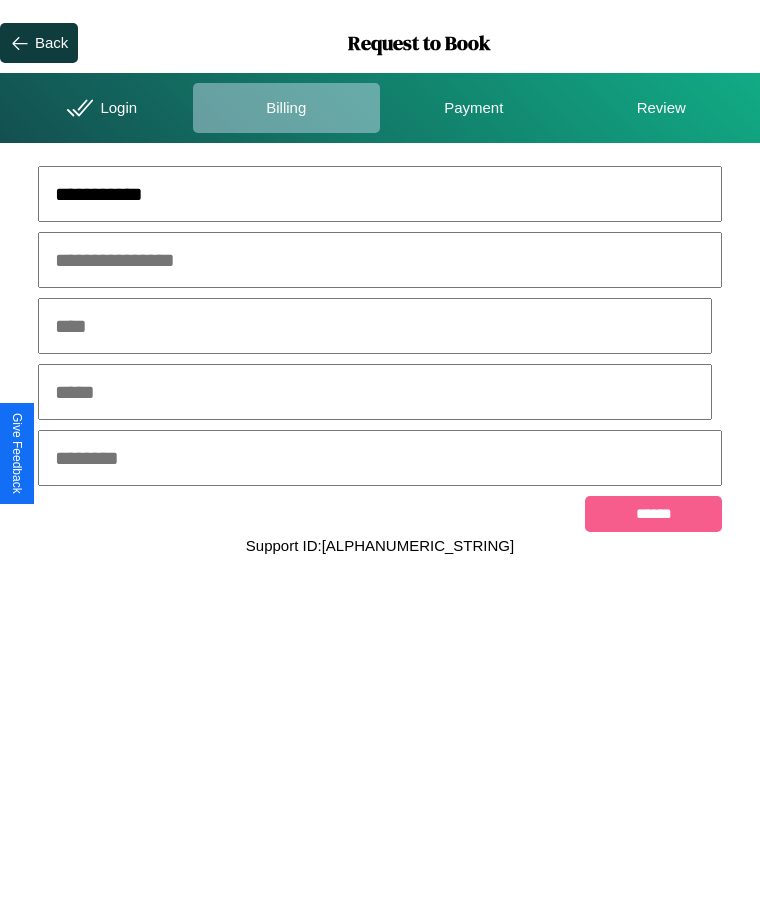 type on "**********" 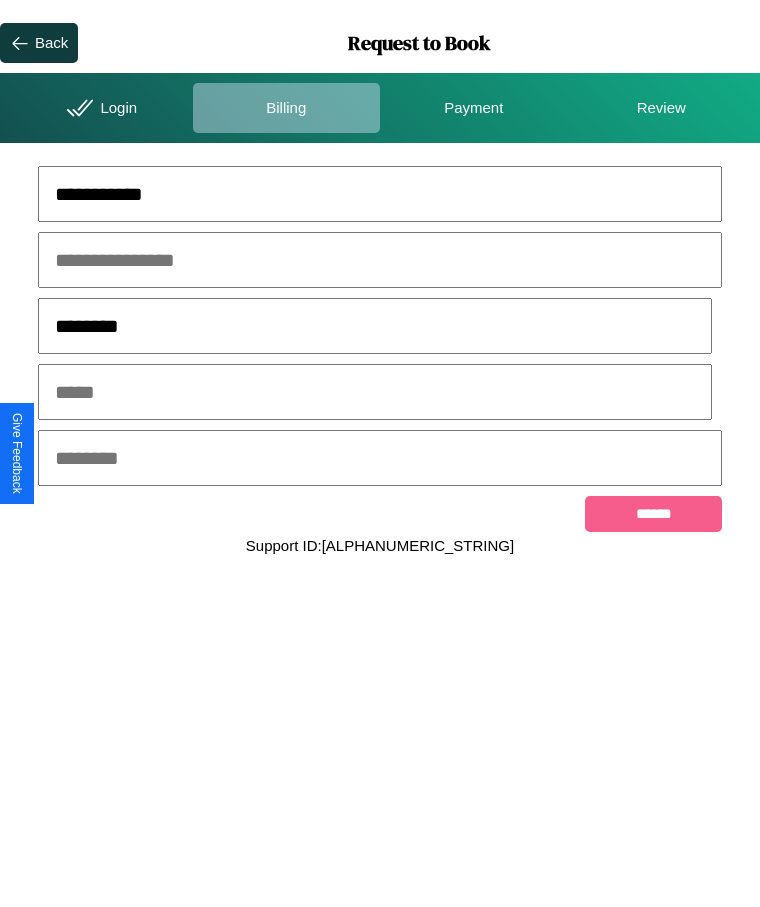 type on "********" 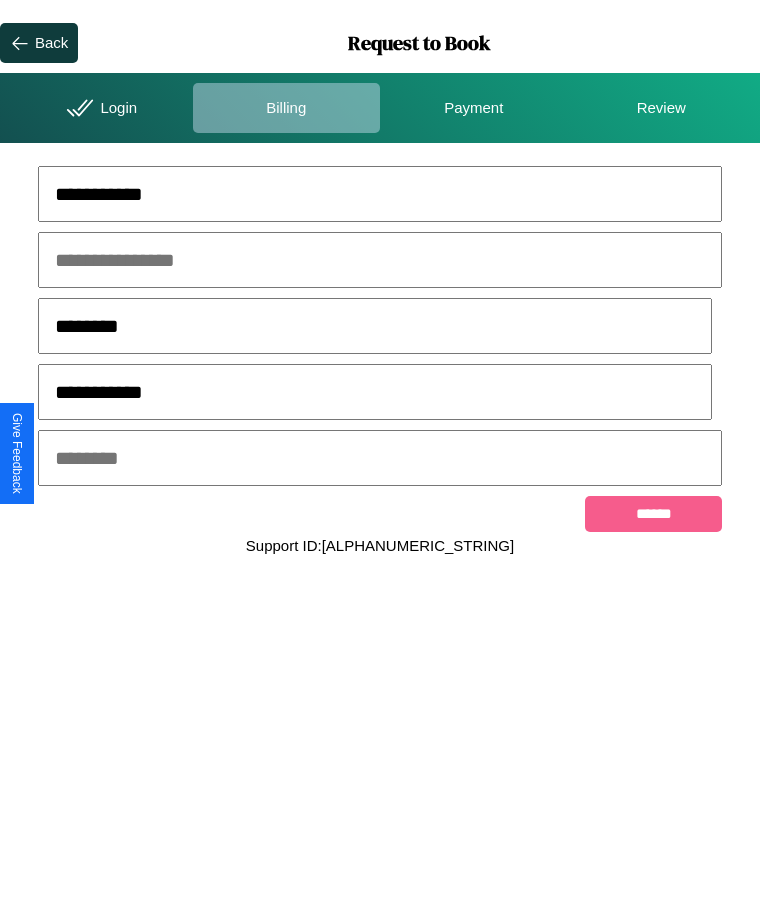 type on "**********" 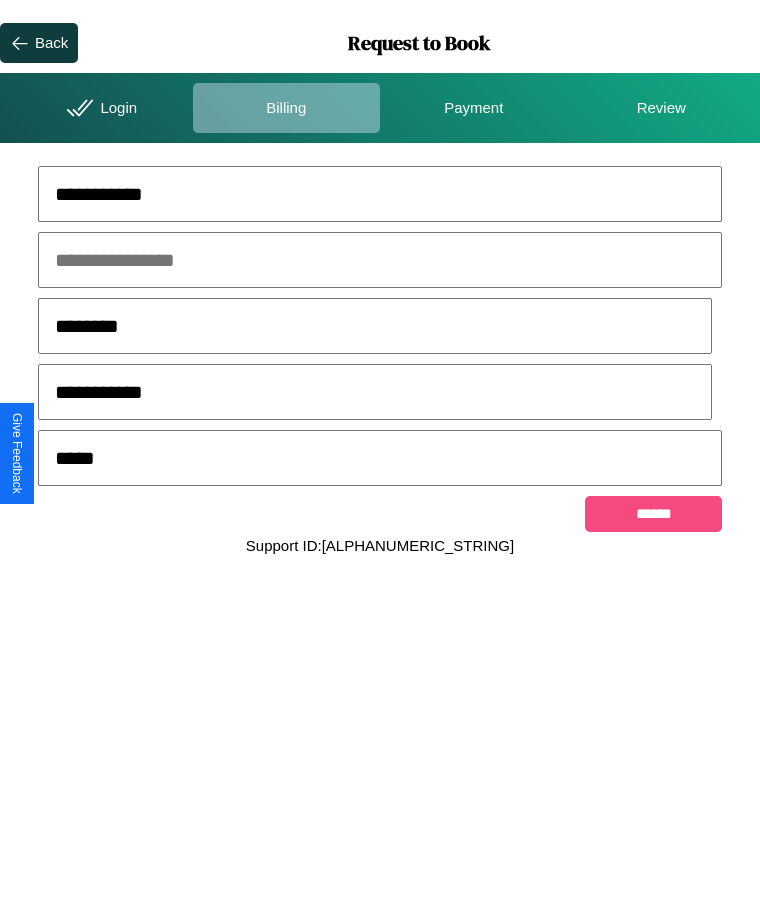 type on "*****" 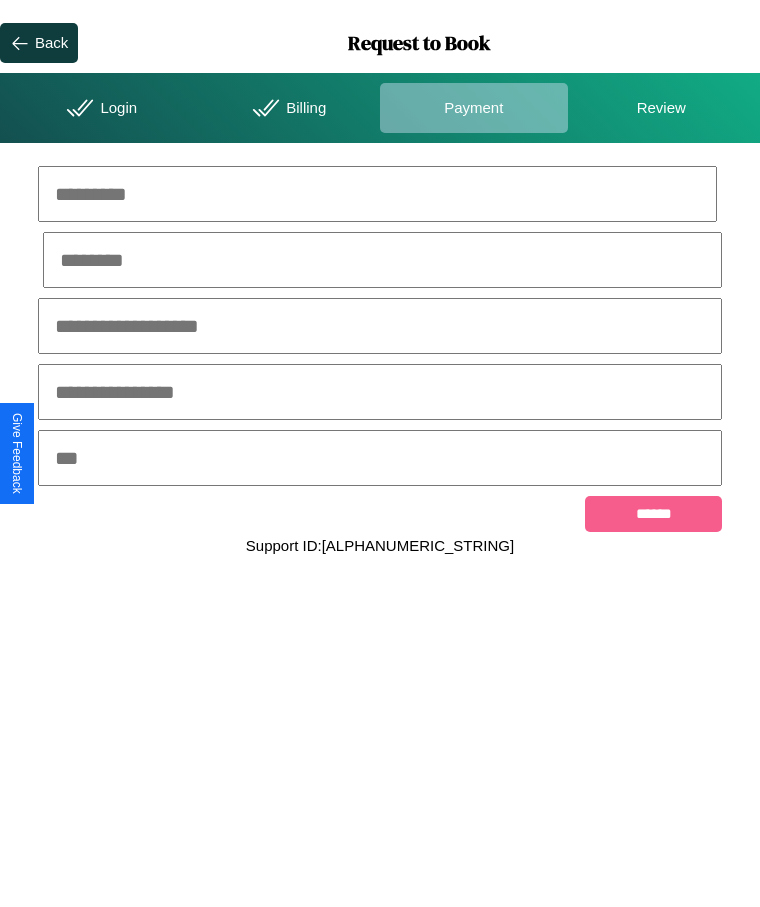 click at bounding box center (377, 194) 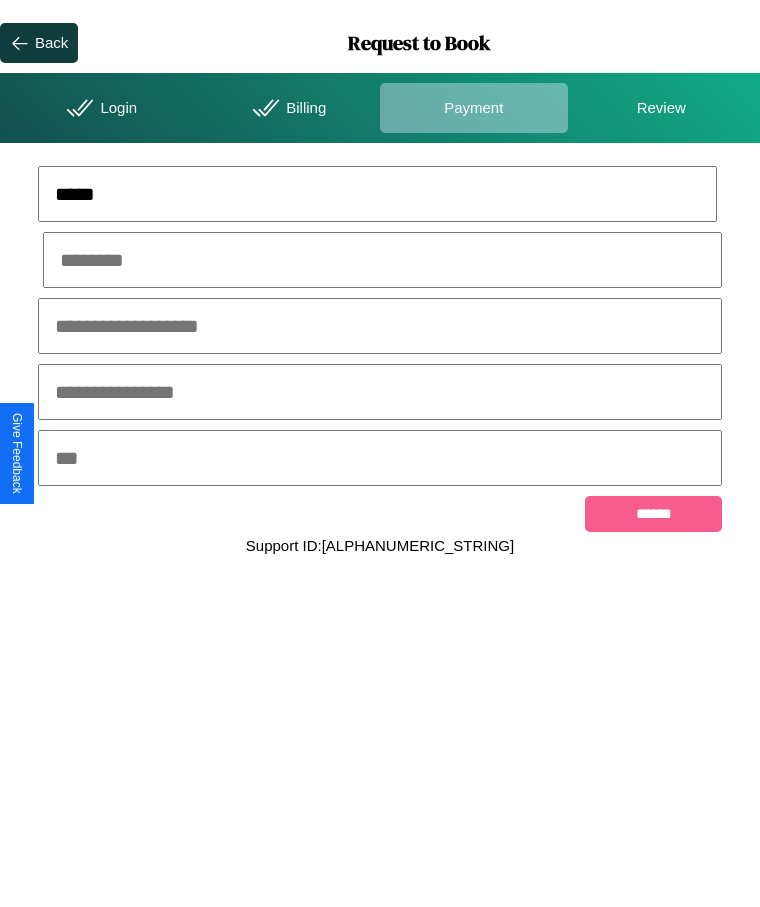 type on "*****" 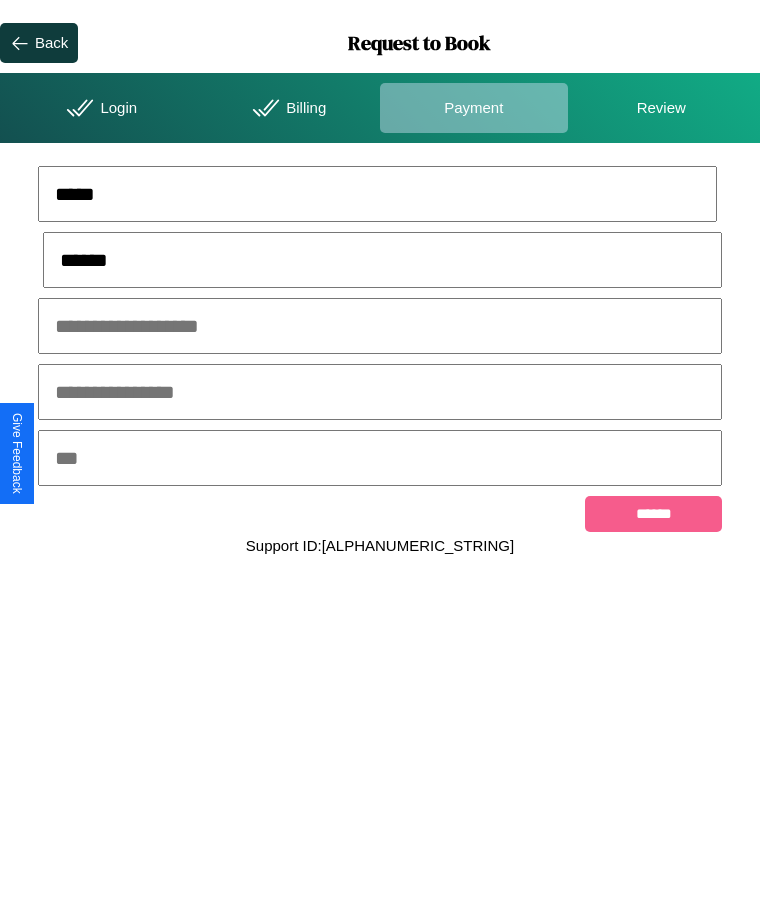type on "******" 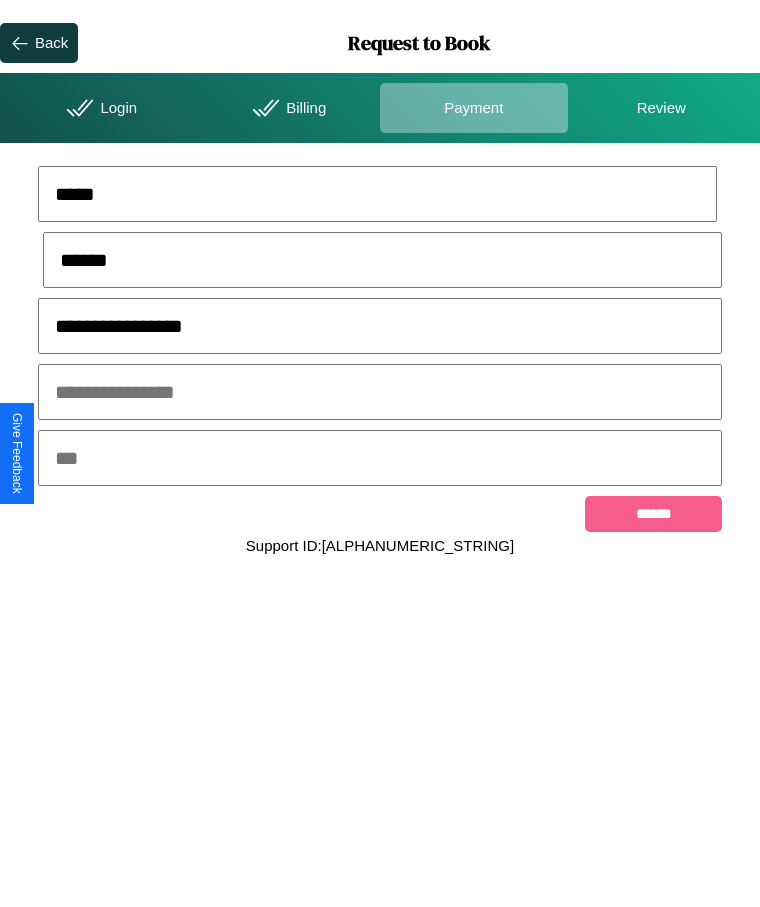type on "**********" 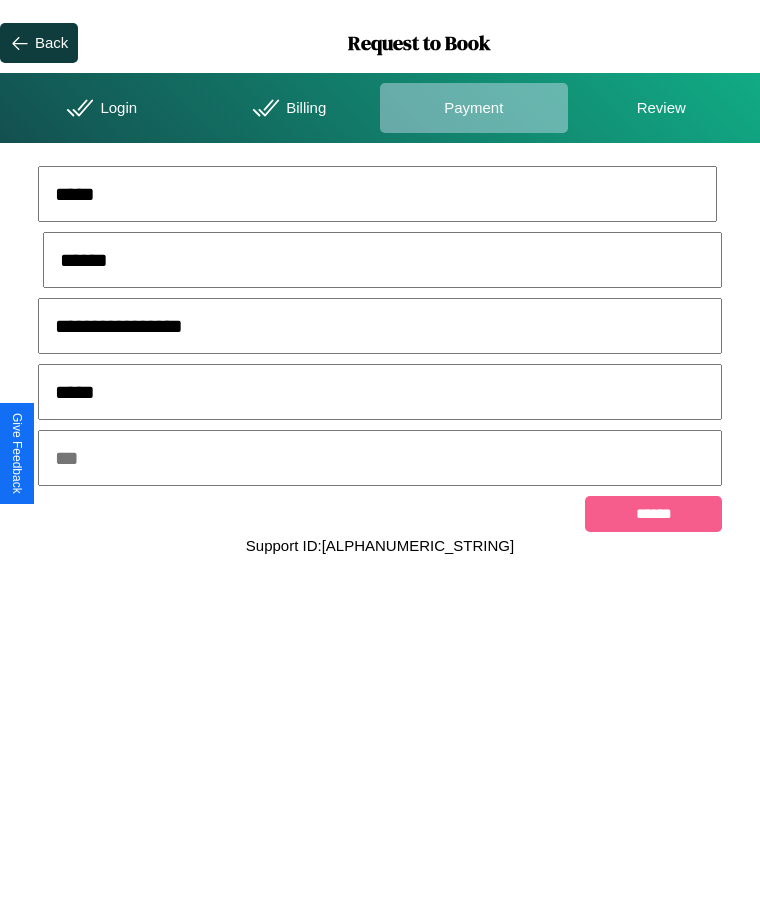 type on "*****" 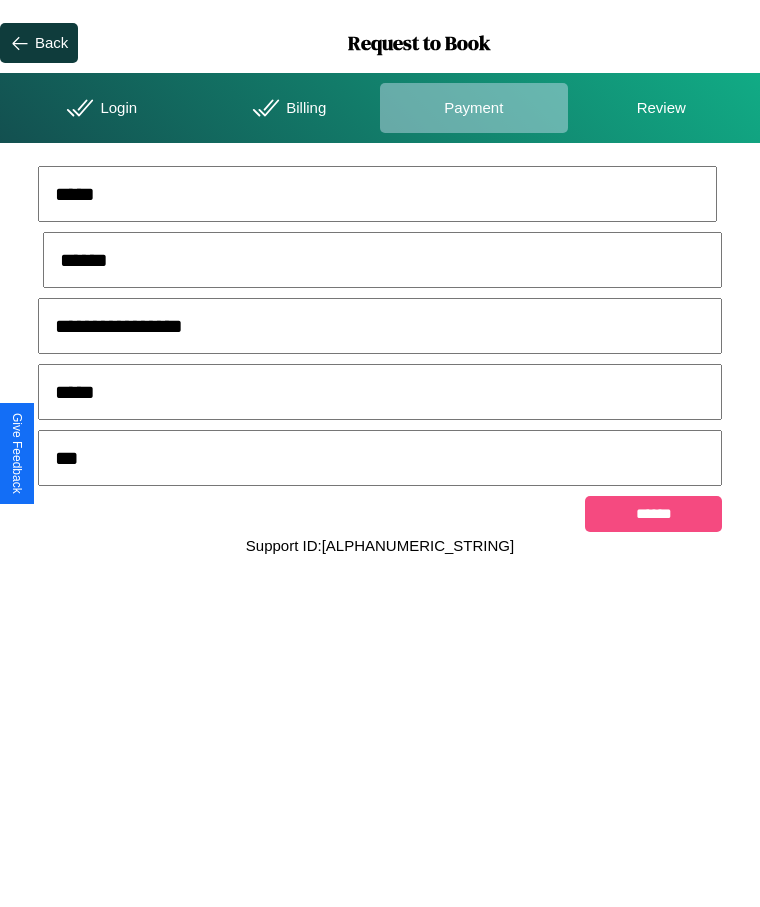 type on "***" 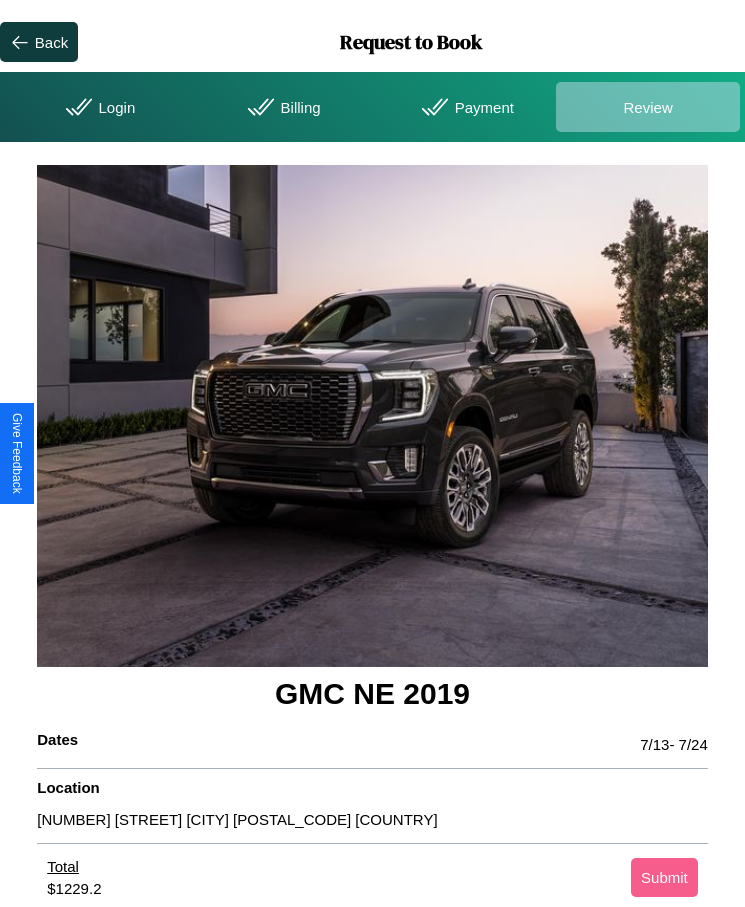 scroll, scrollTop: 2, scrollLeft: 0, axis: vertical 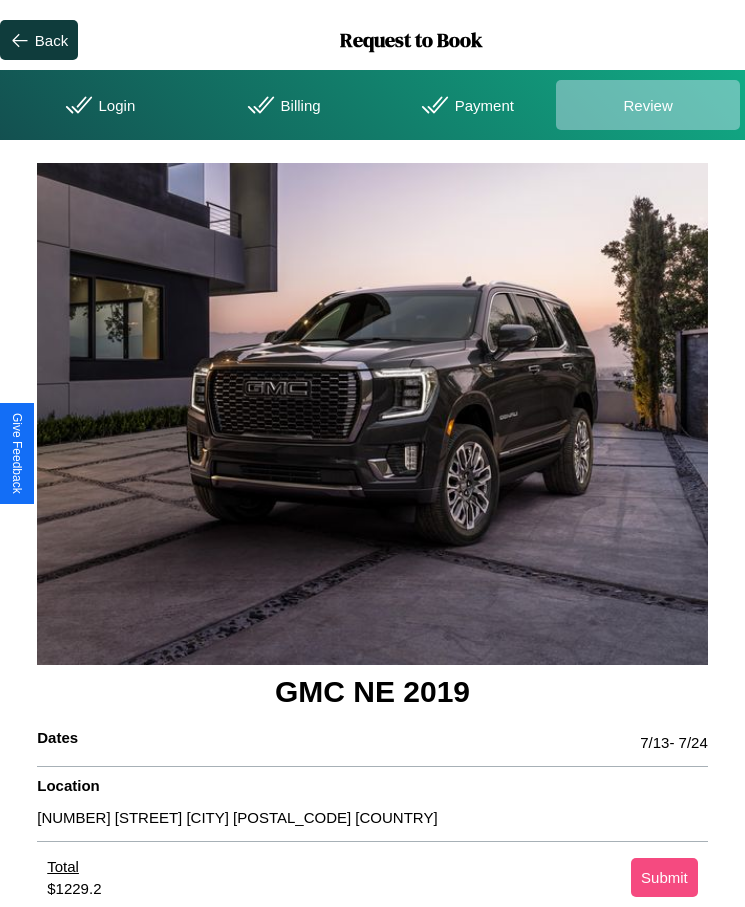 click on "Submit" at bounding box center [664, 877] 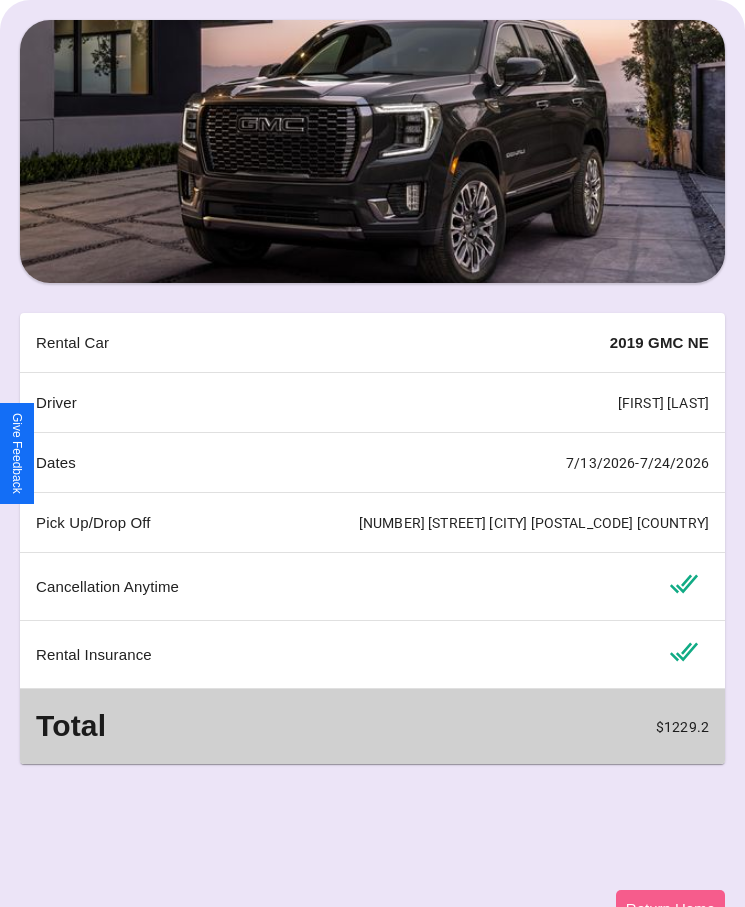 scroll, scrollTop: 162, scrollLeft: 0, axis: vertical 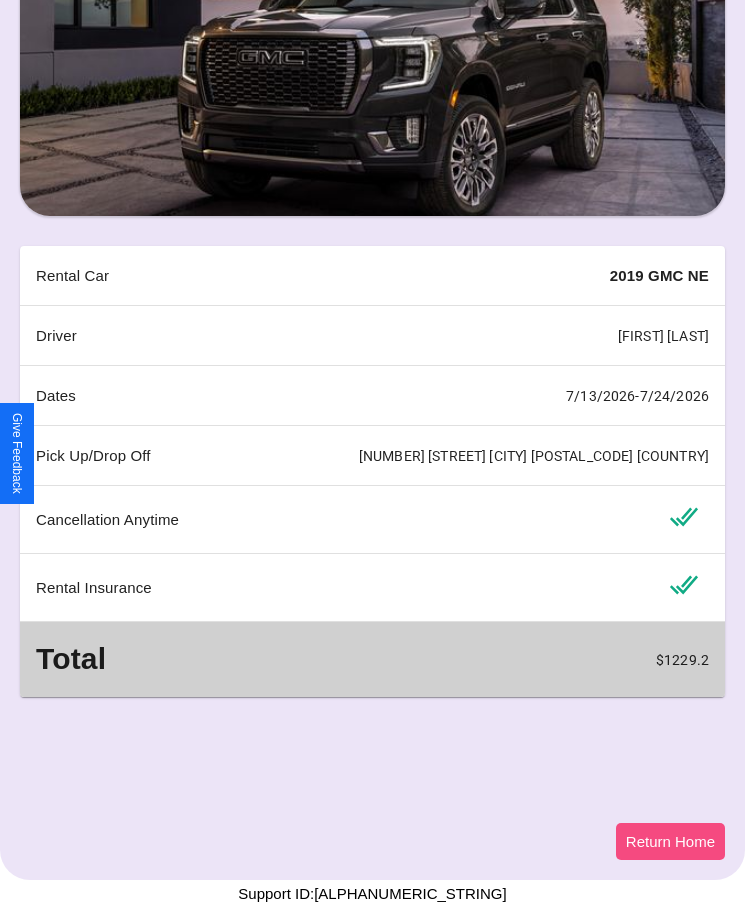click on "Return Home" at bounding box center (670, 841) 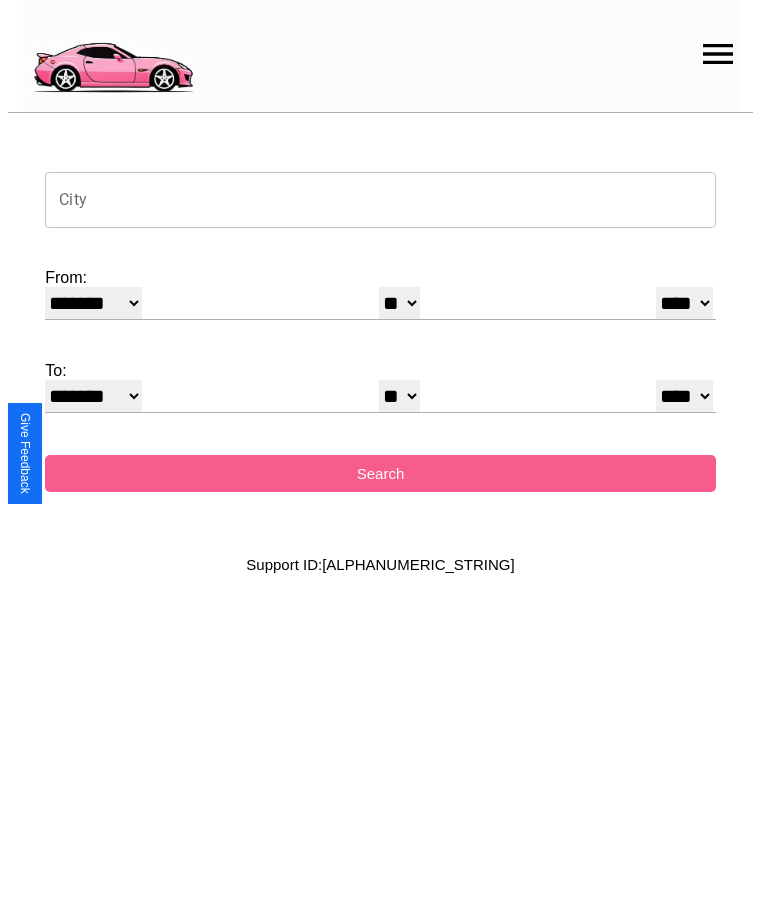 scroll, scrollTop: 0, scrollLeft: 0, axis: both 